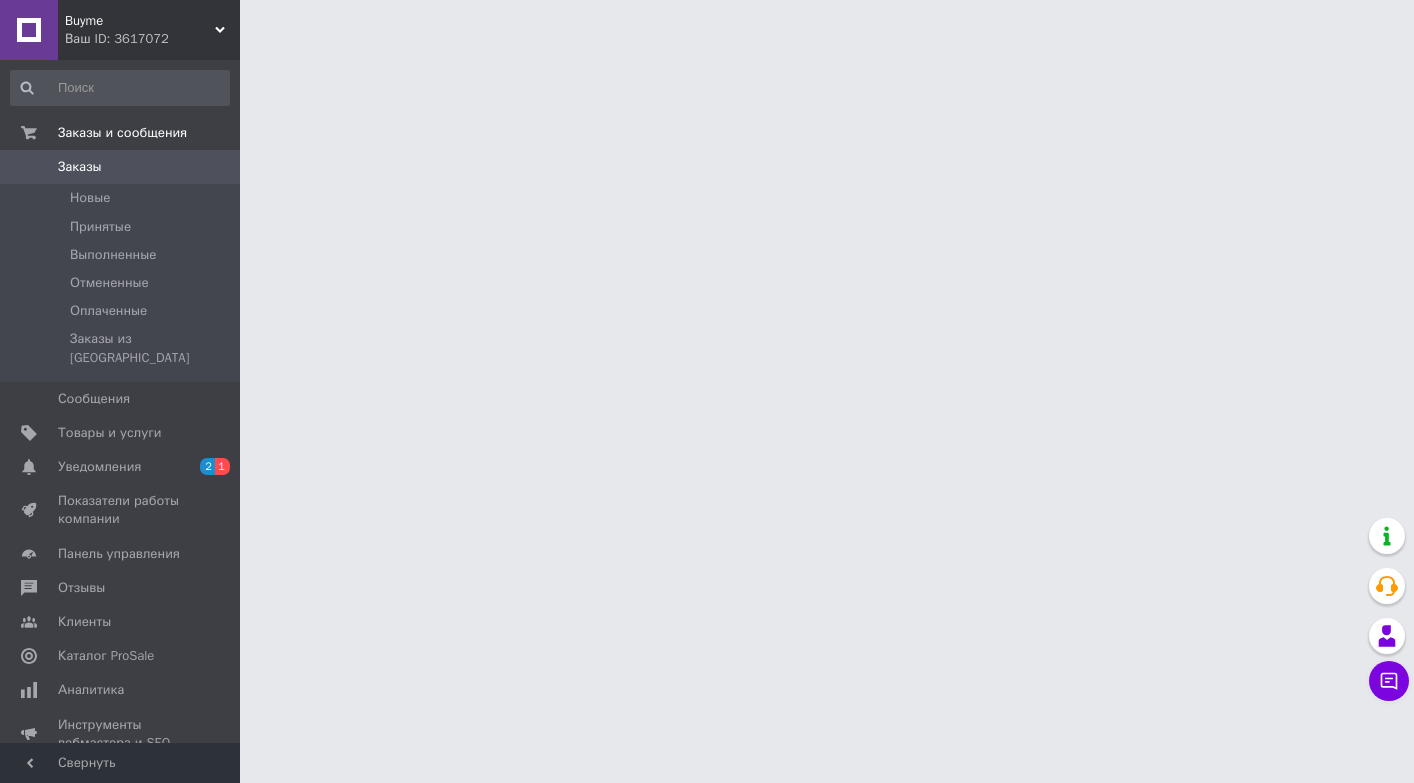 scroll, scrollTop: 0, scrollLeft: 0, axis: both 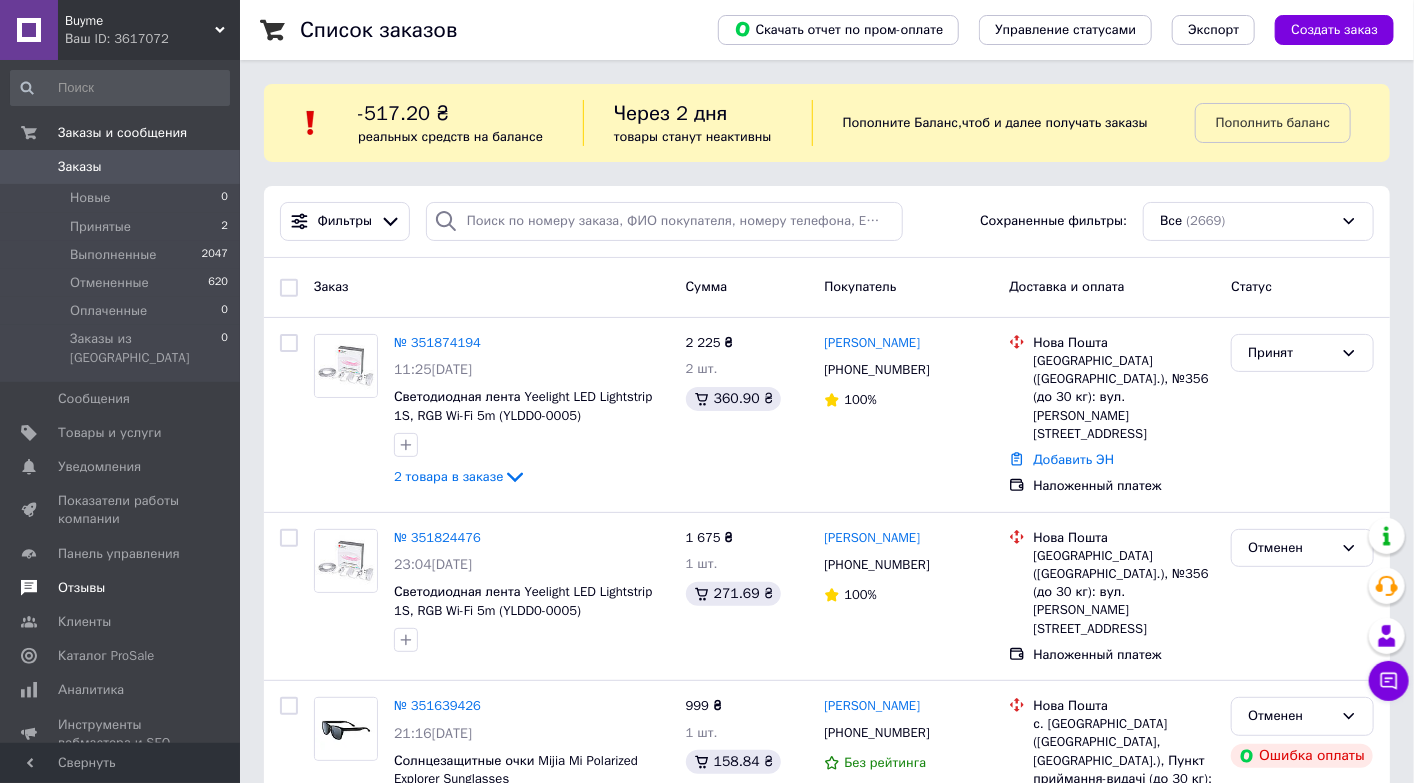 click on "Отзывы" at bounding box center (81, 588) 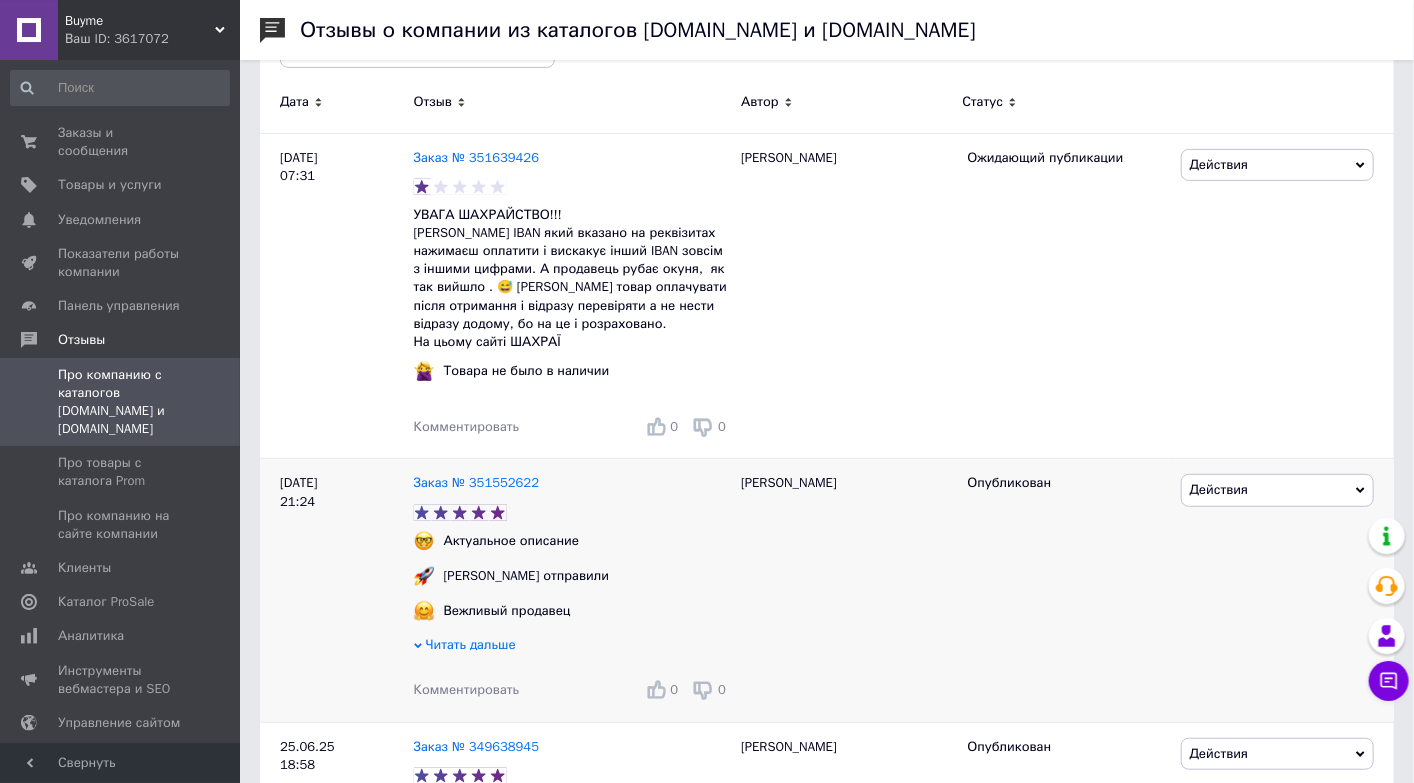 scroll, scrollTop: 316, scrollLeft: 0, axis: vertical 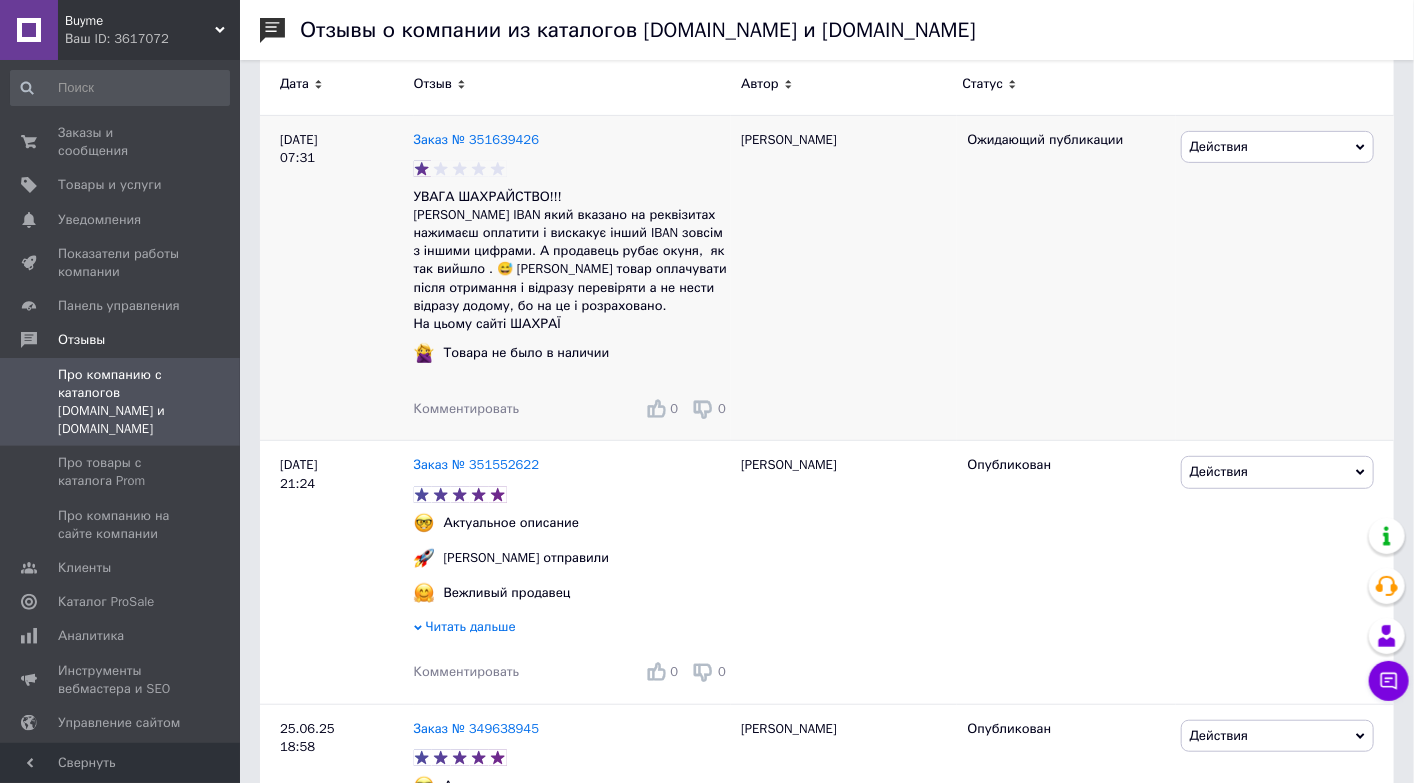 click on "Действия" at bounding box center [1219, 146] 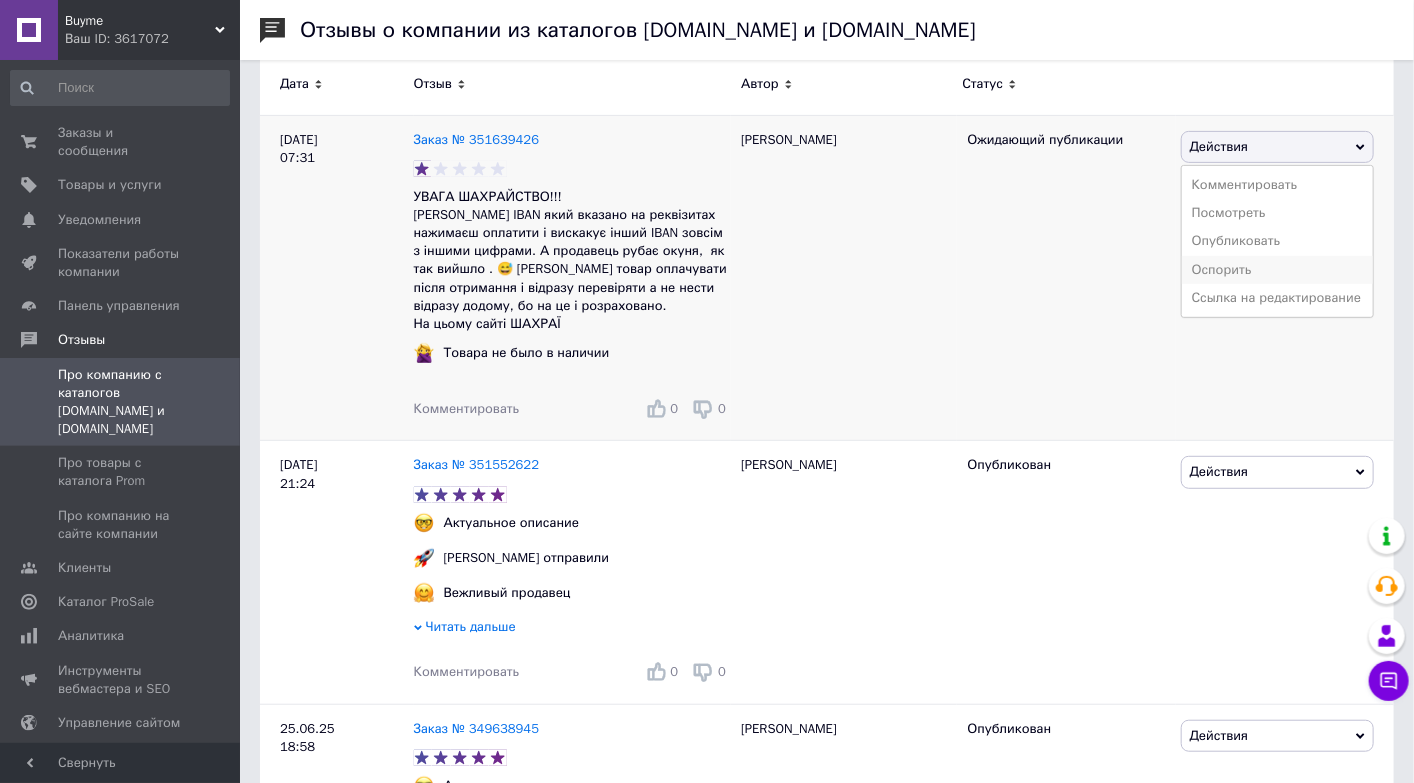 click on "Оспорить" at bounding box center (1277, 270) 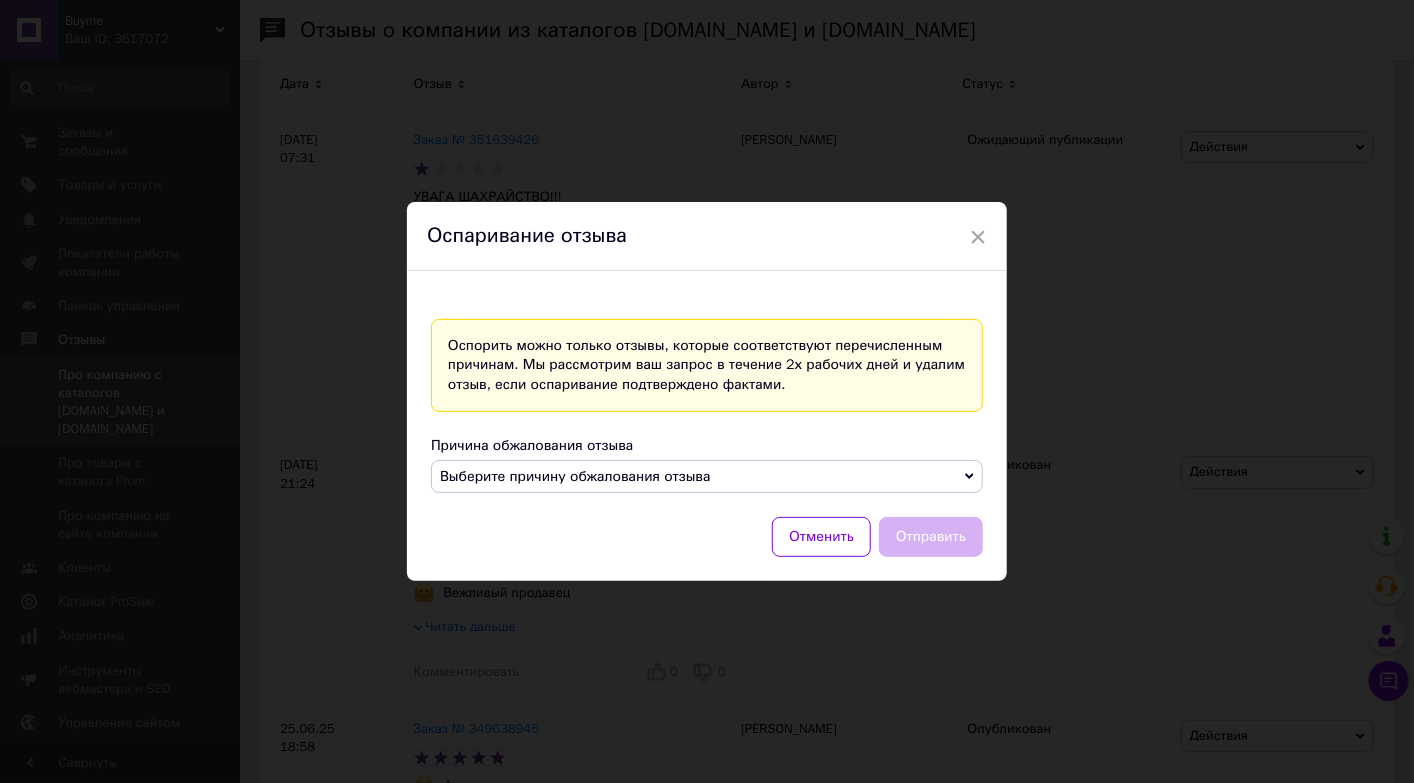 click on "Выберите причину обжалования отзыва" at bounding box center [575, 476] 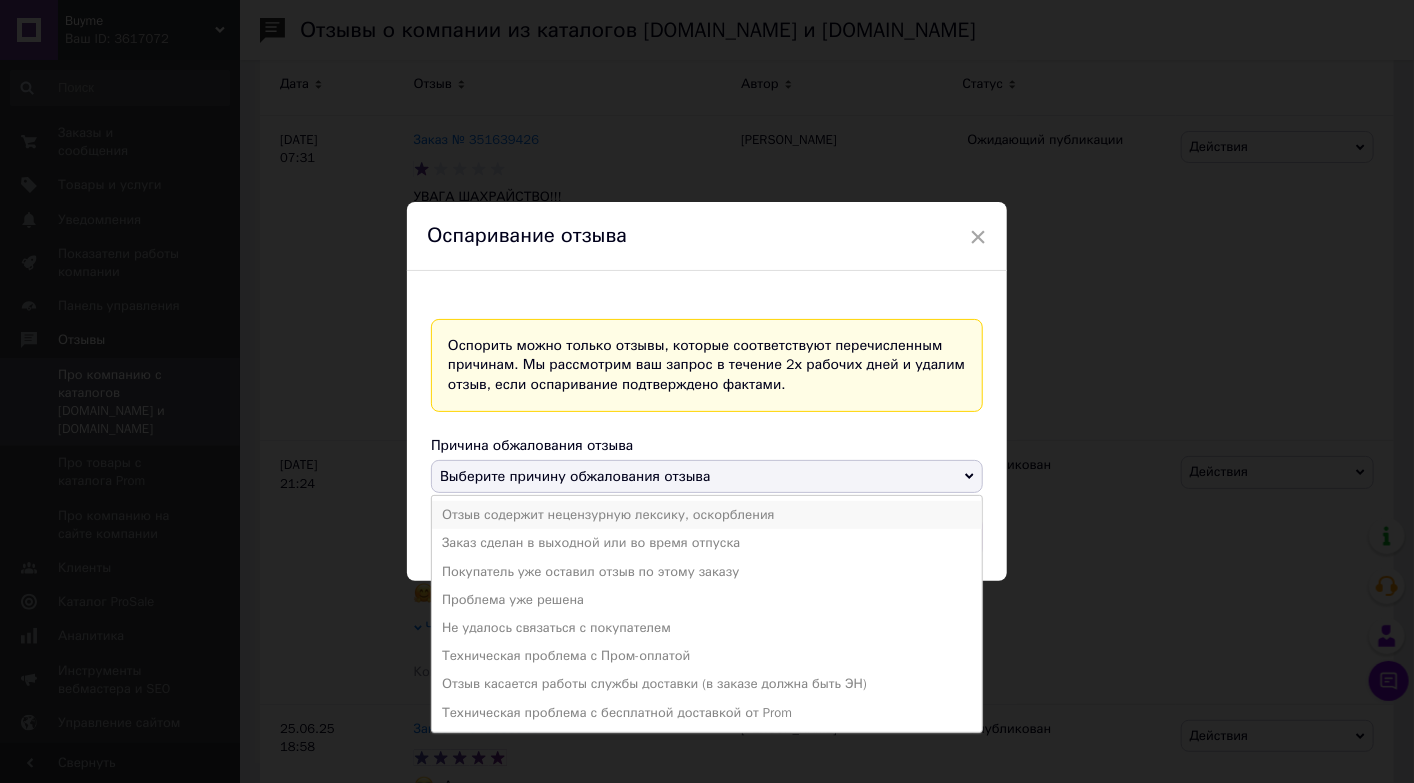 click on "Отзыв содержит нецензурную лексику, оскорбления" at bounding box center [707, 515] 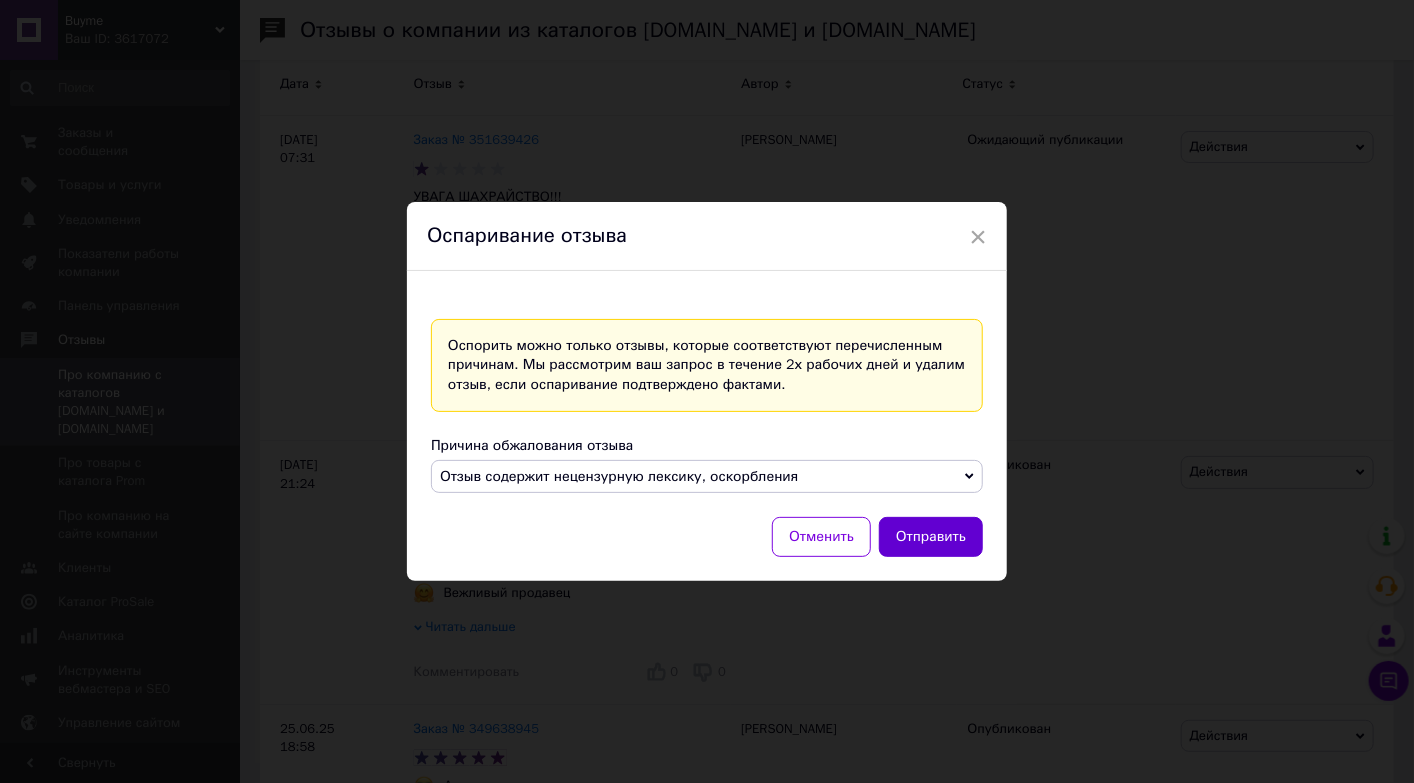 click on "Отправить" at bounding box center (931, 537) 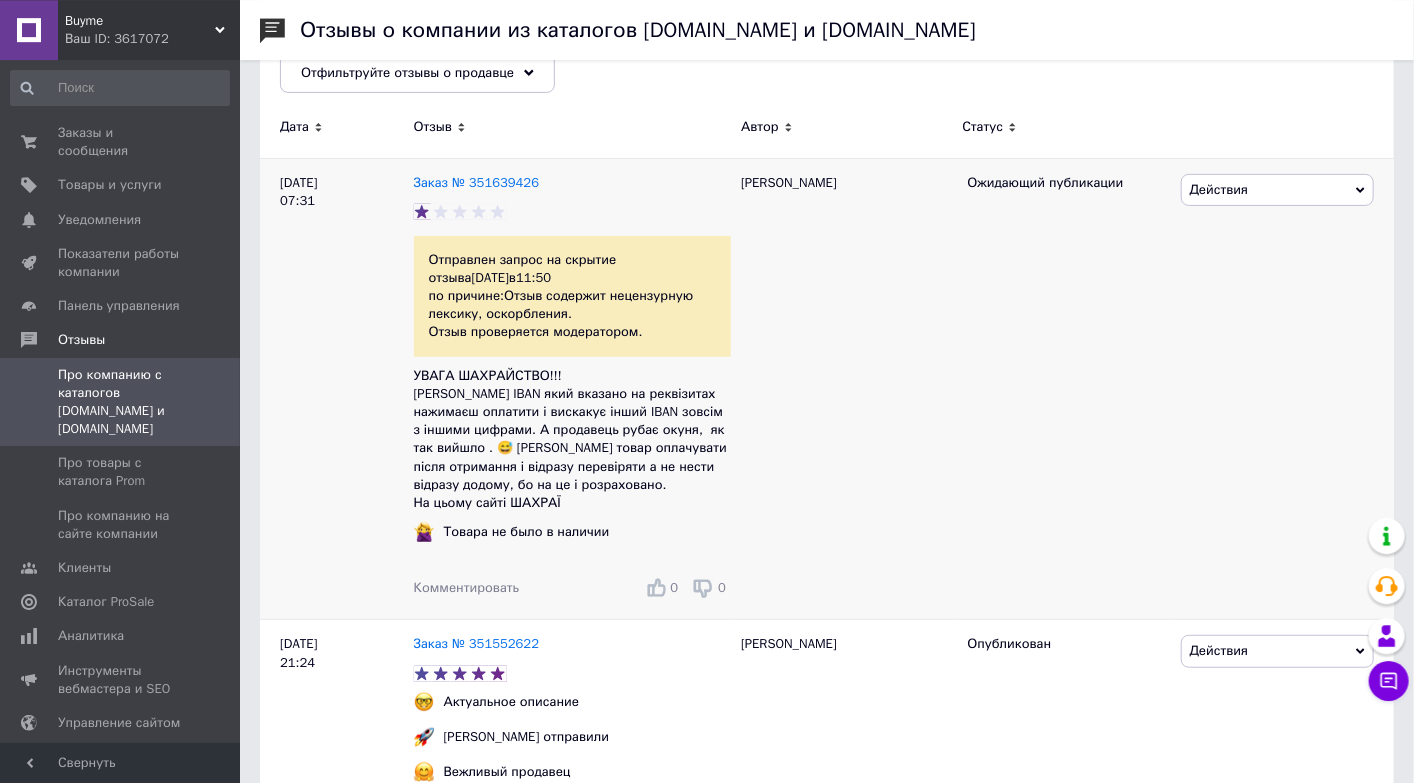 scroll, scrollTop: 316, scrollLeft: 0, axis: vertical 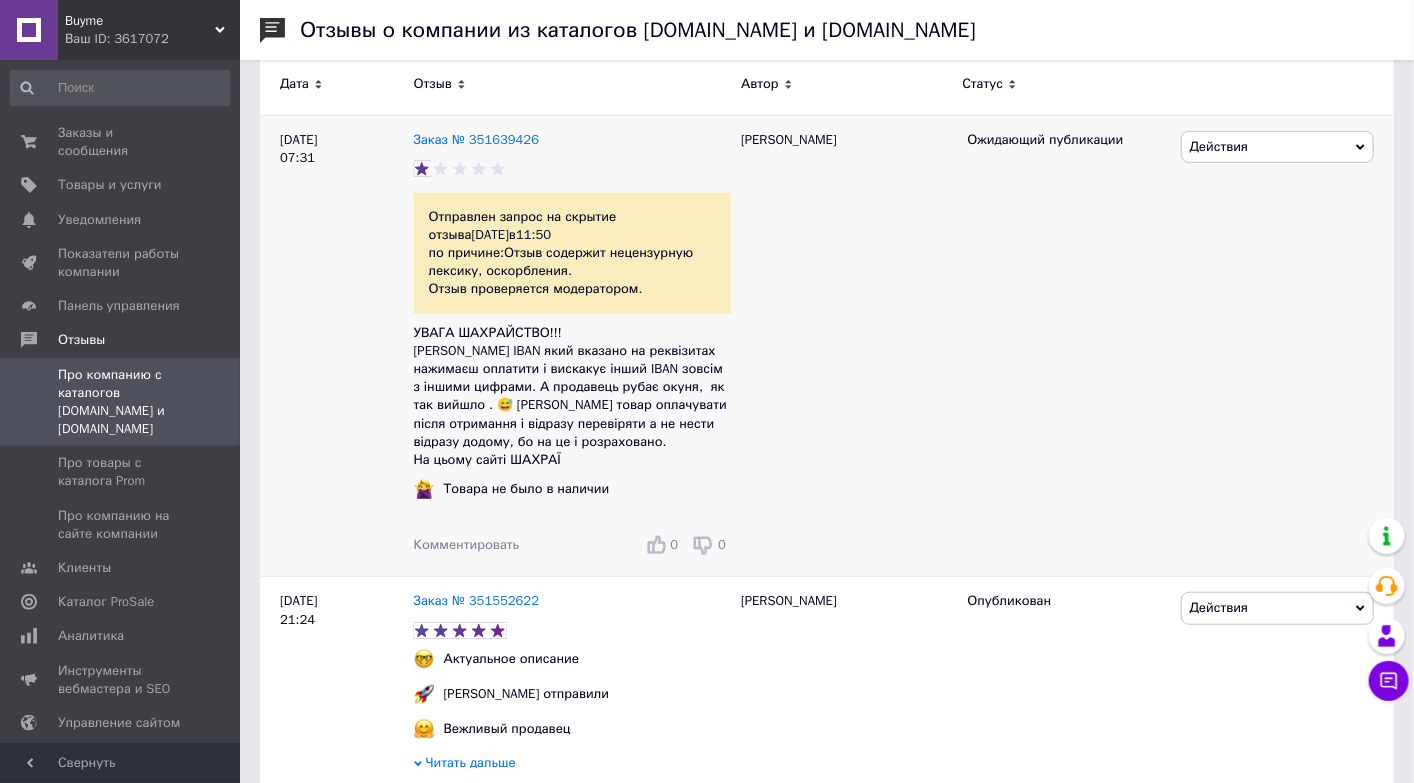 click on "Действия" at bounding box center (1277, 147) 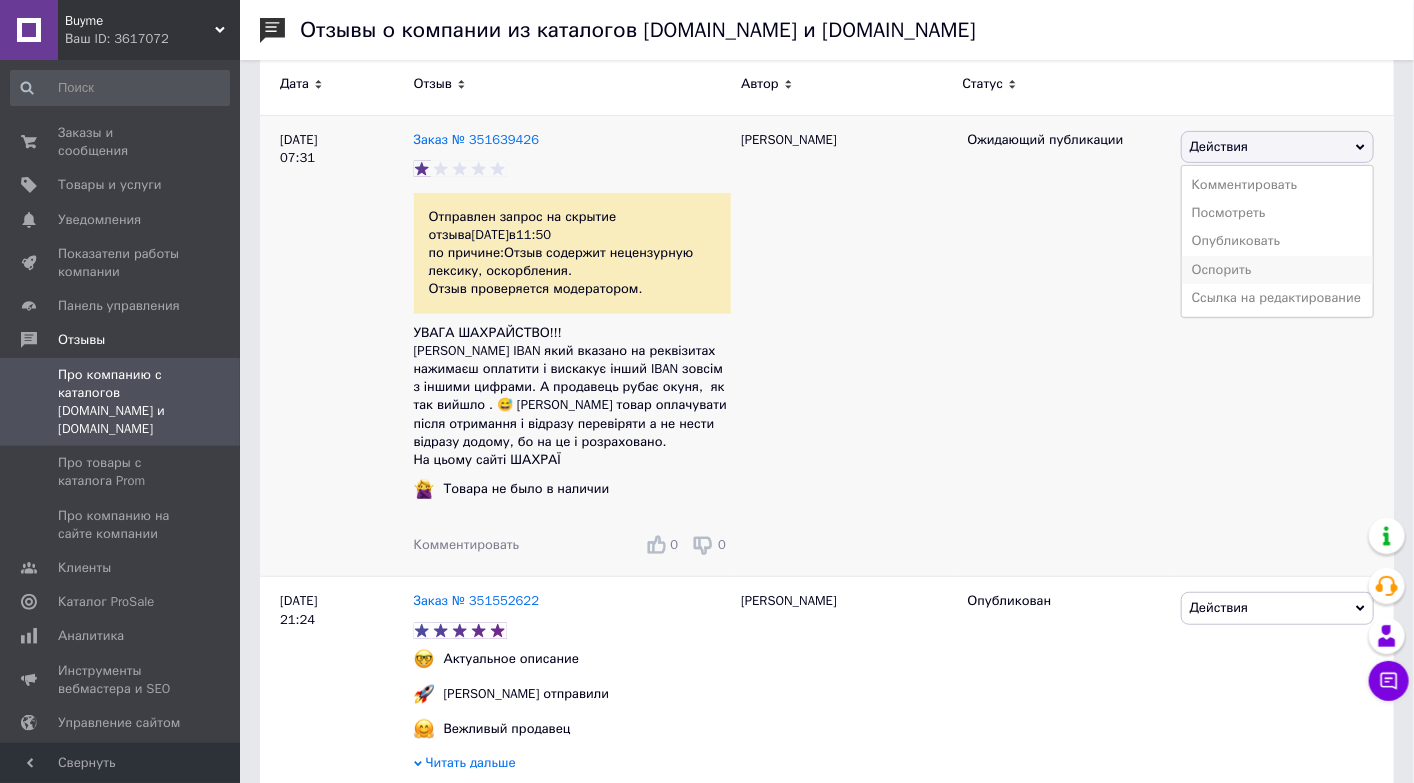 click on "Оспорить" at bounding box center [1277, 270] 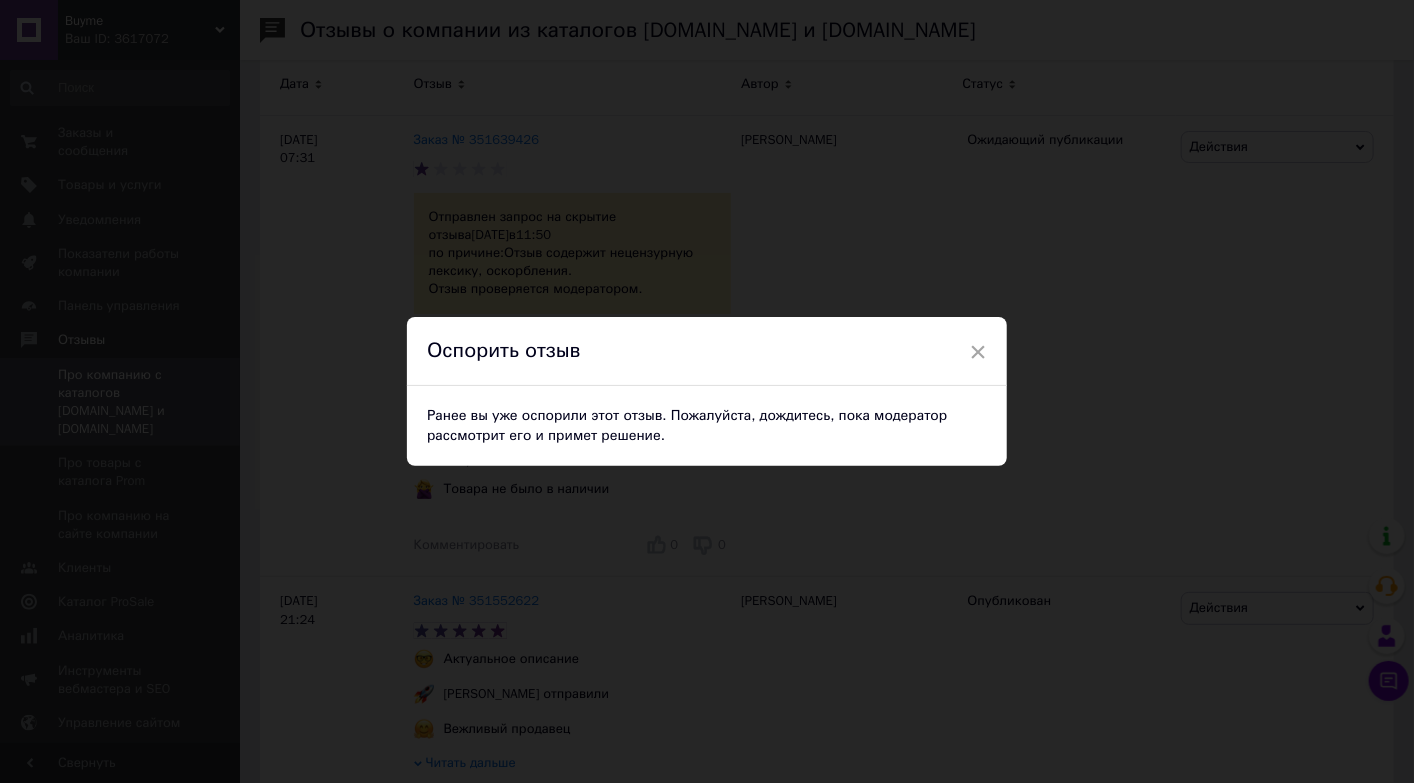 click on "Оспорить отзыв" at bounding box center (707, 351) 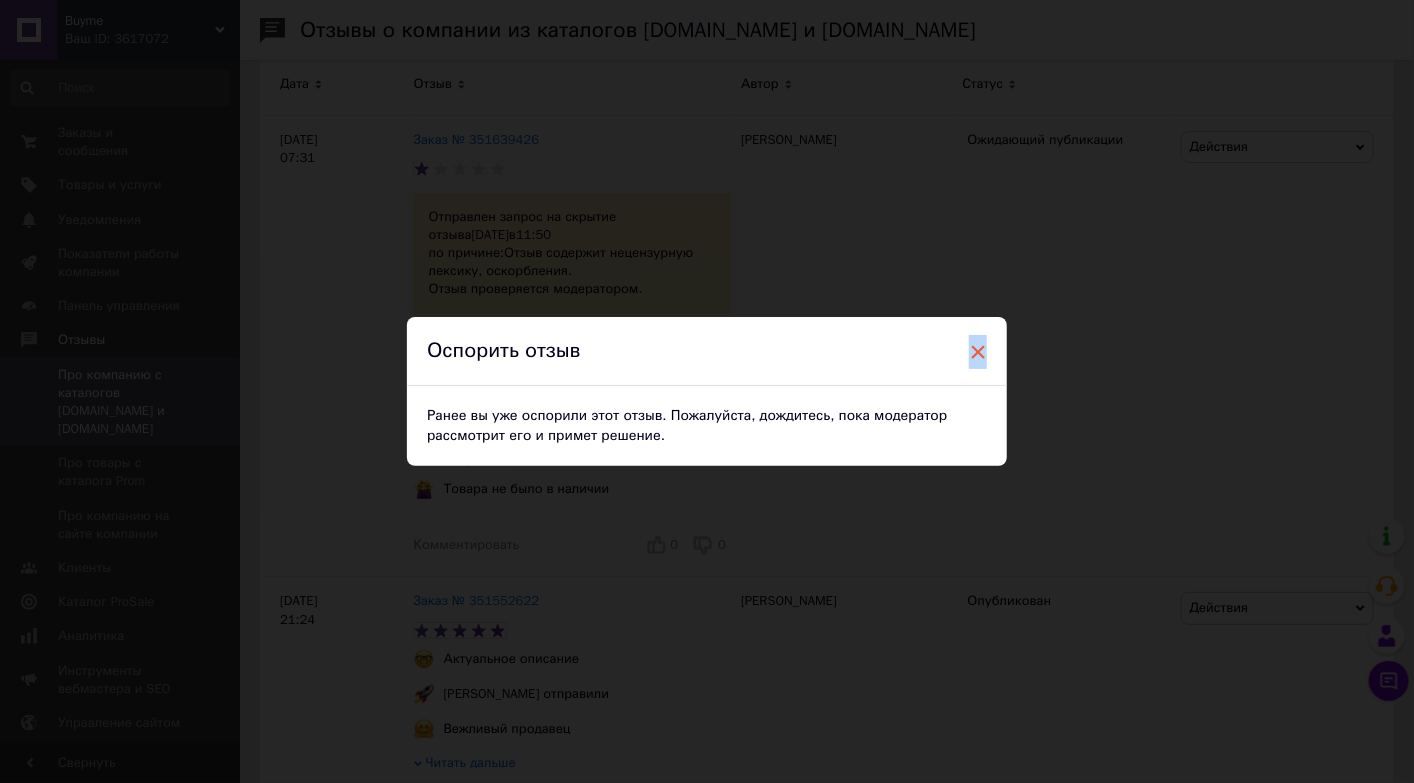click on "×" at bounding box center (978, 352) 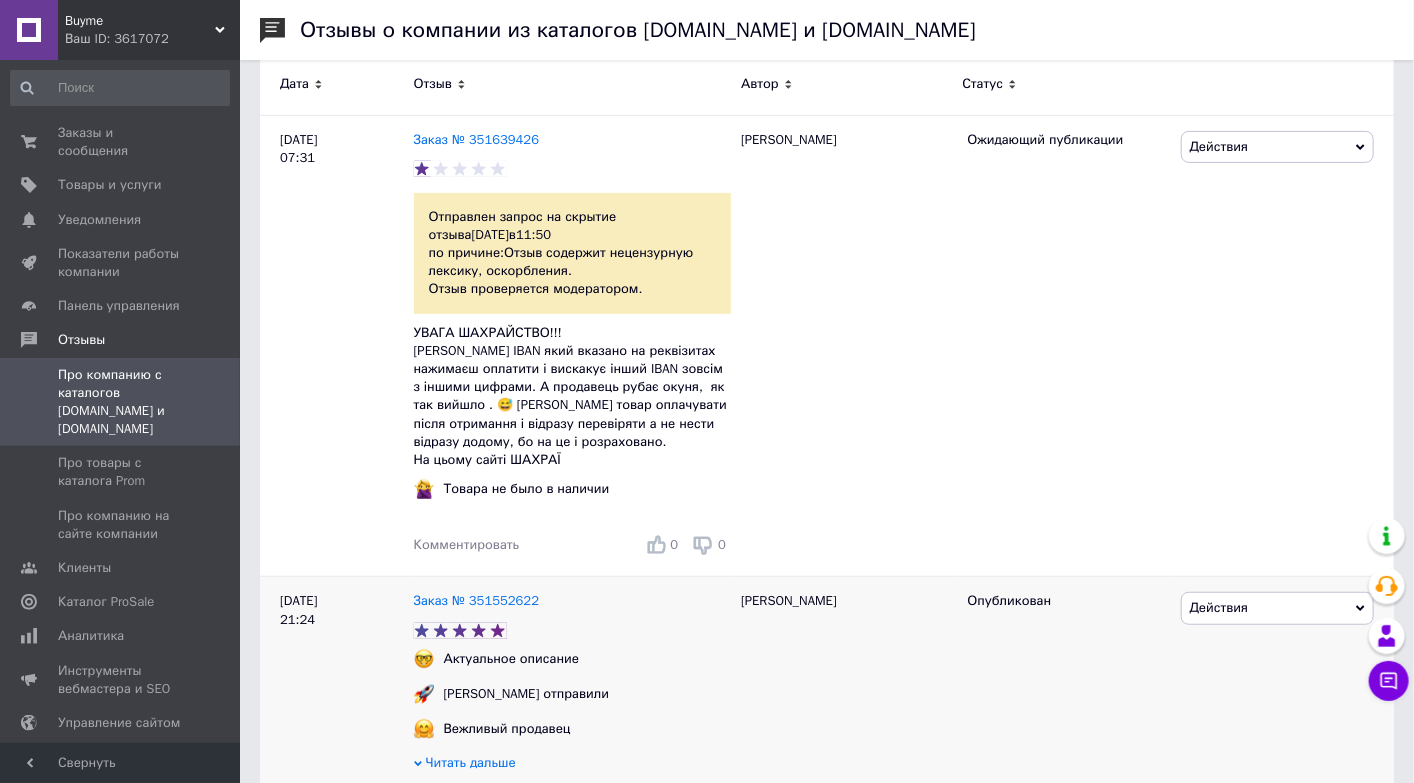 click on "Действия" at bounding box center [1219, 607] 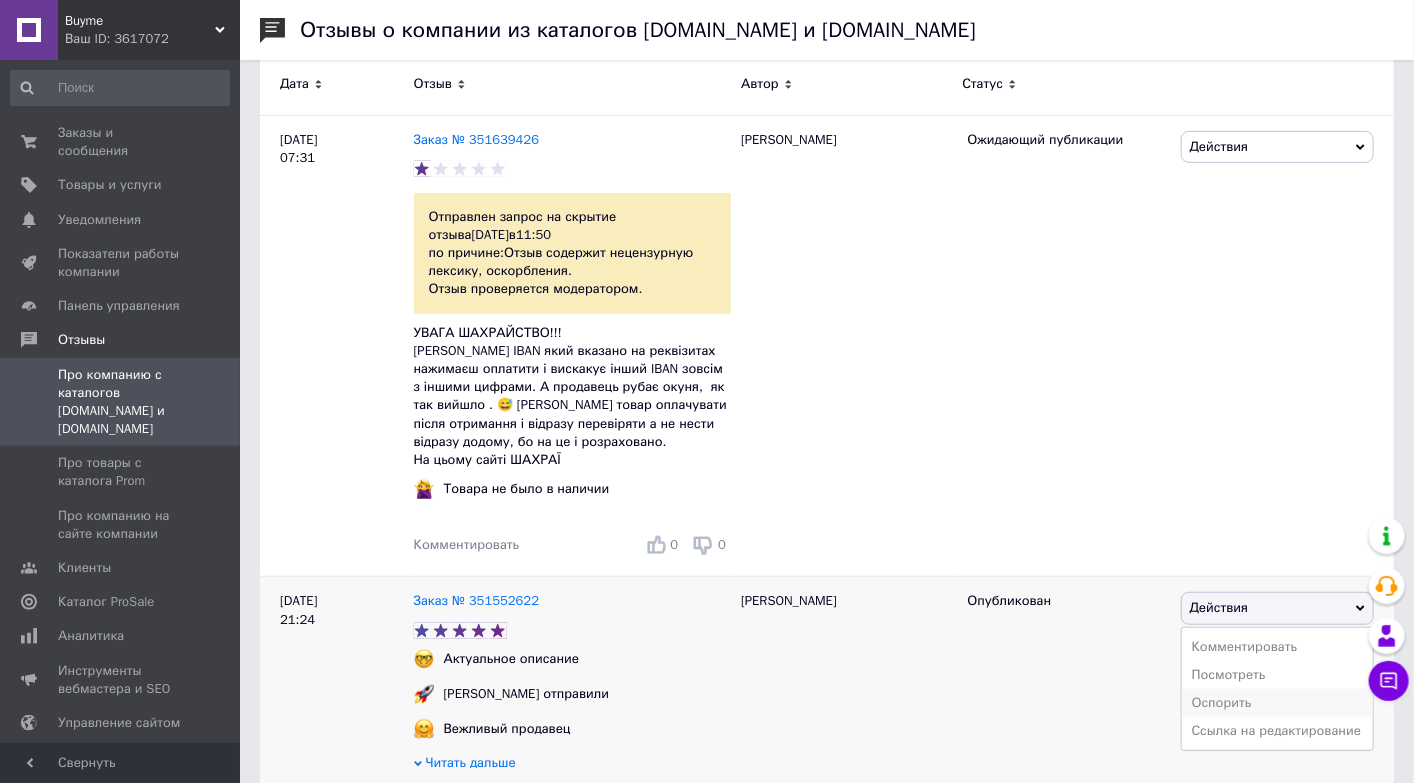 click on "Оспорить" at bounding box center (1277, 703) 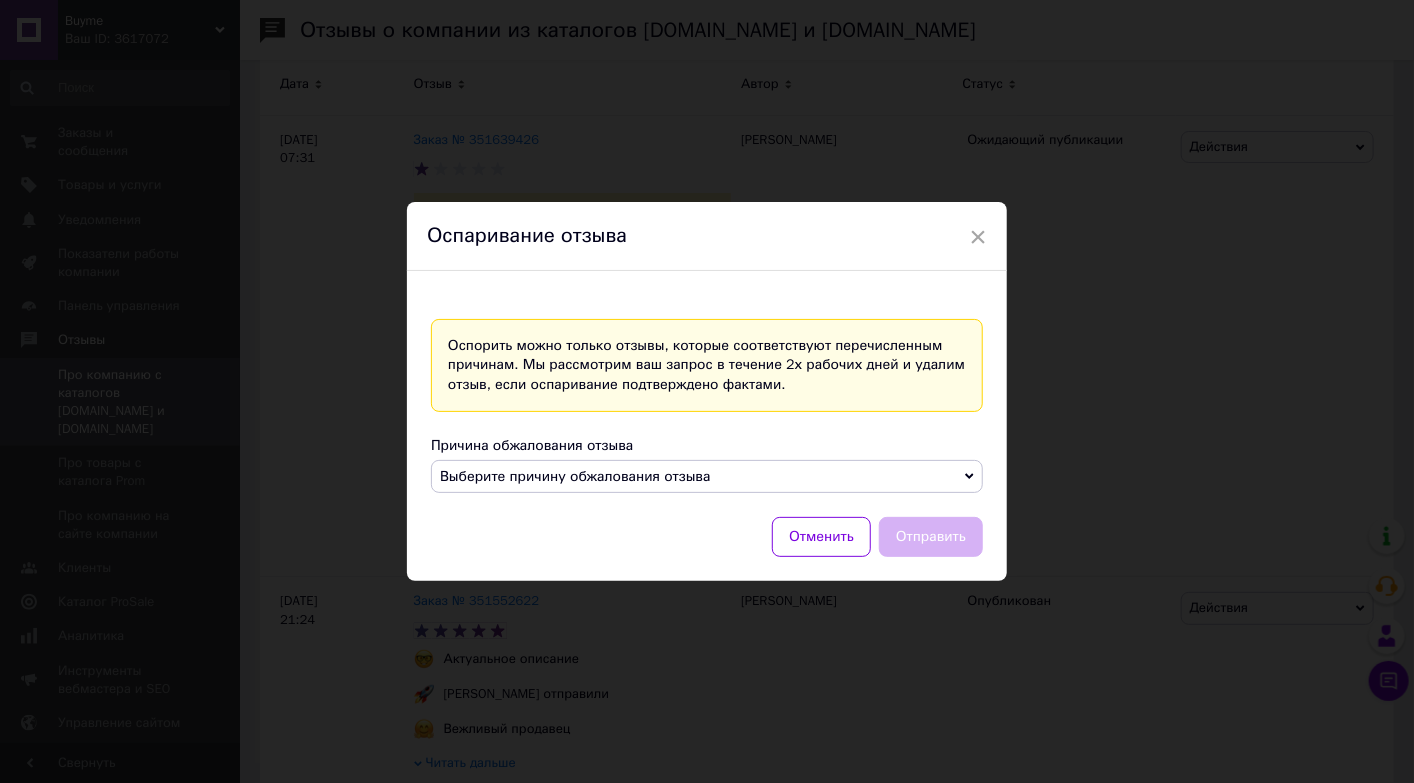 click on "Выберите причину обжалования отзыва" at bounding box center [575, 476] 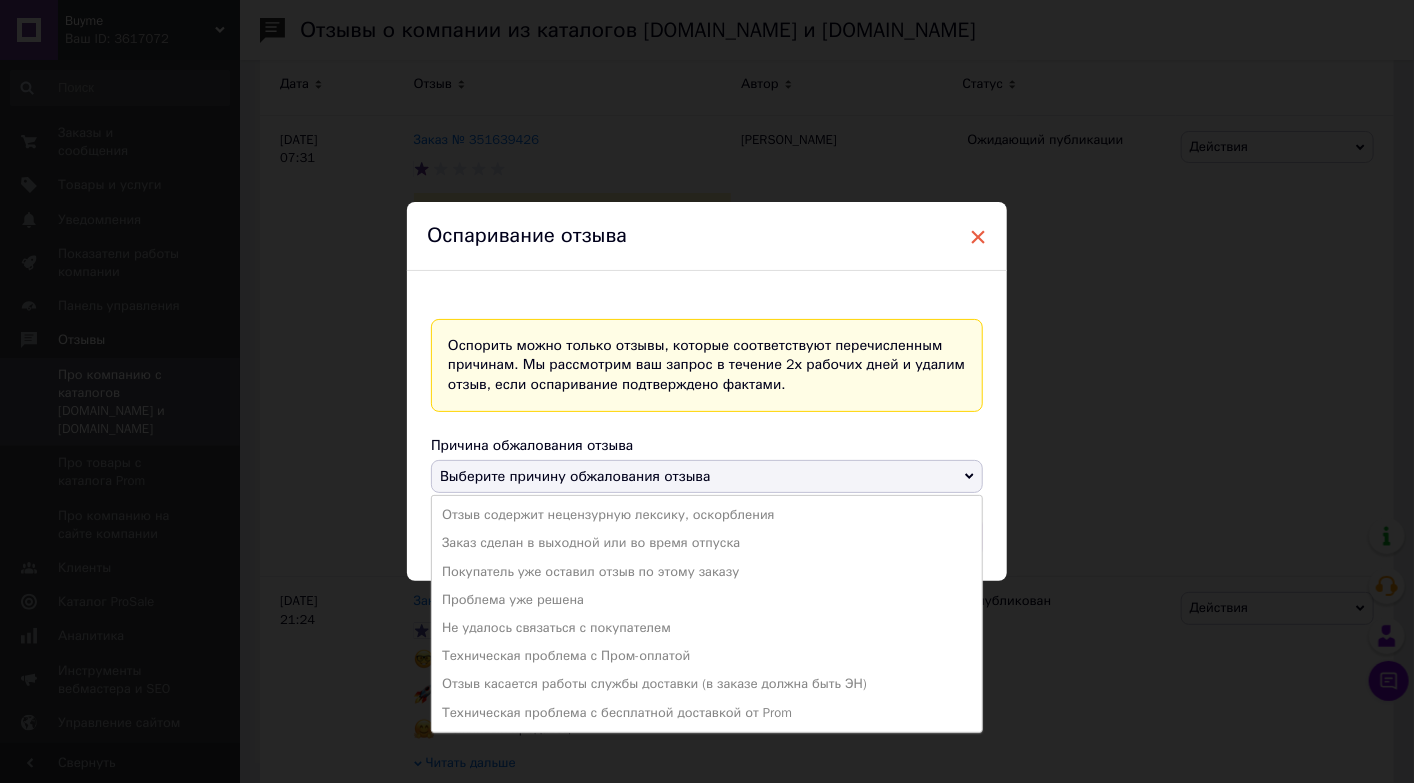 click on "×" at bounding box center [978, 237] 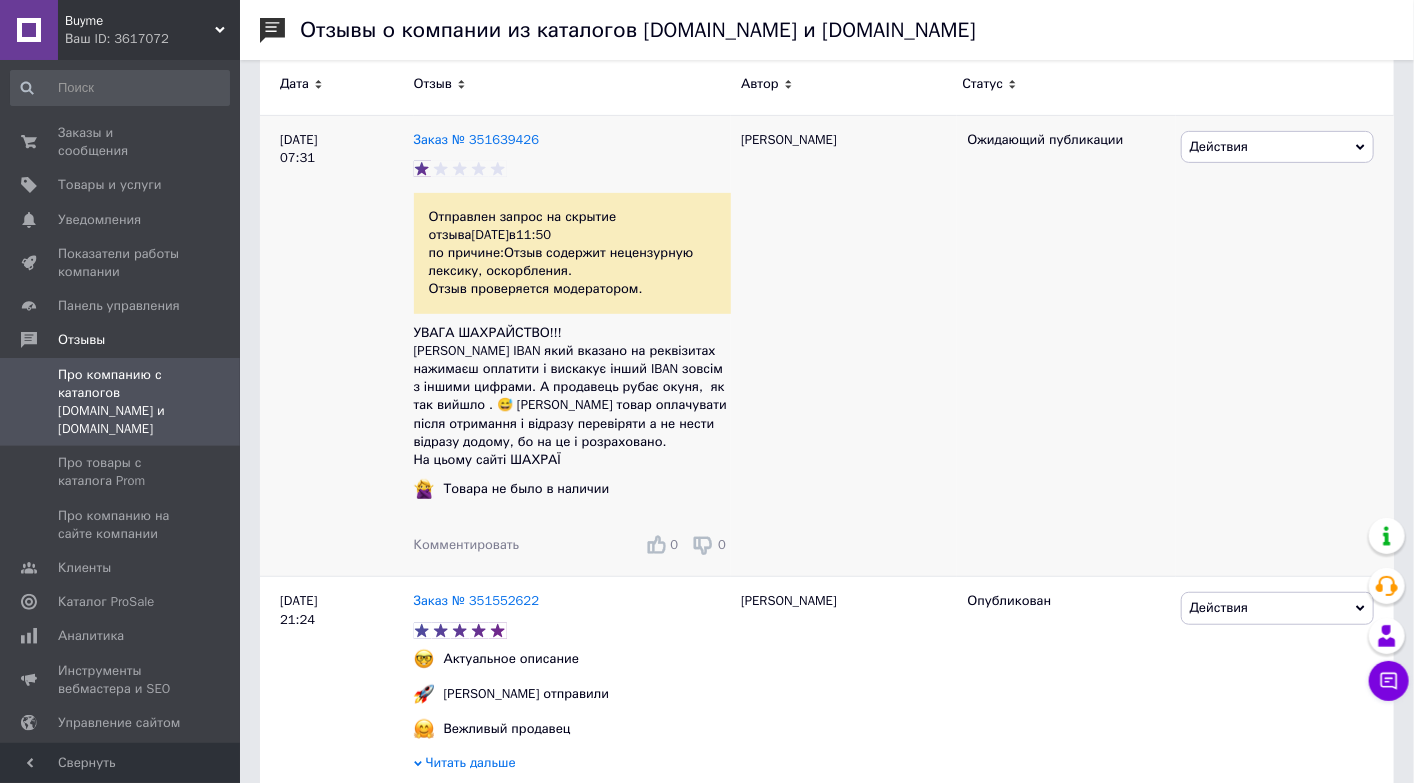 click on "Ожидающий публикации" at bounding box center (1066, 345) 